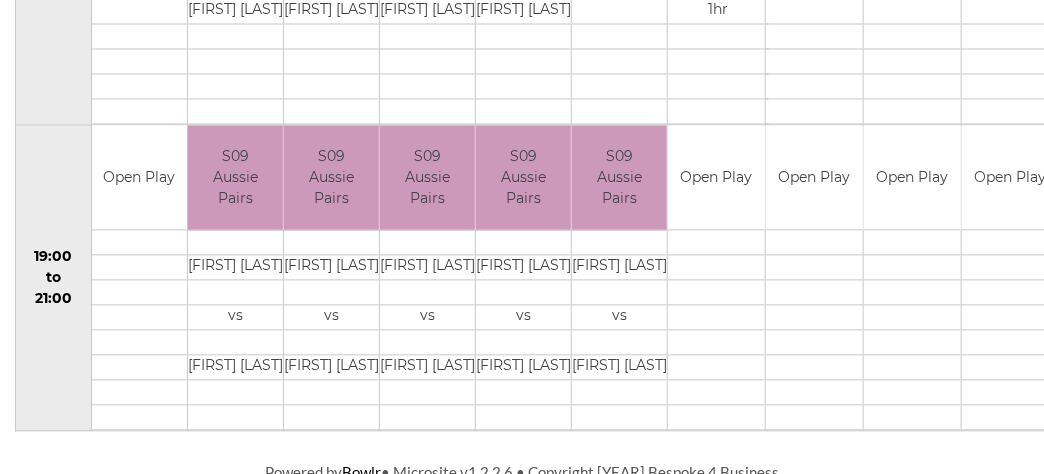 scroll, scrollTop: 1205, scrollLeft: 0, axis: vertical 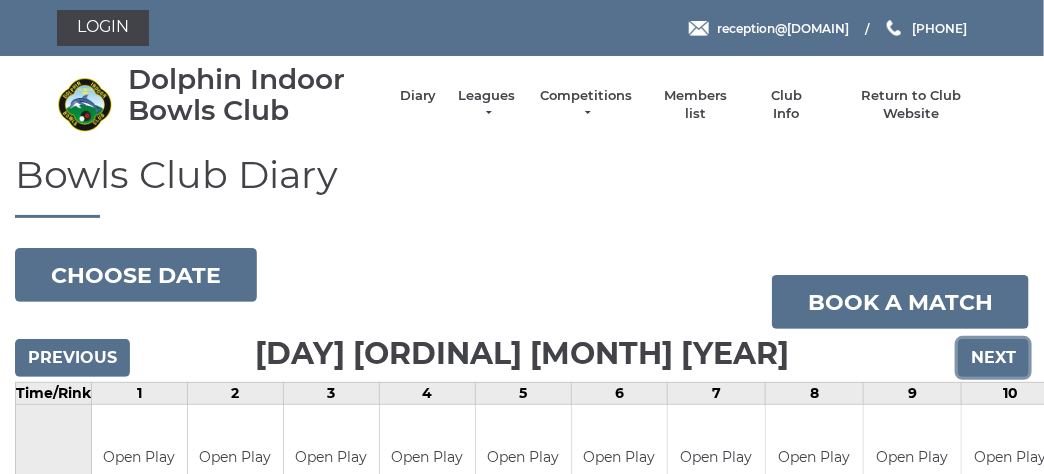 click on "Next" at bounding box center (993, 358) 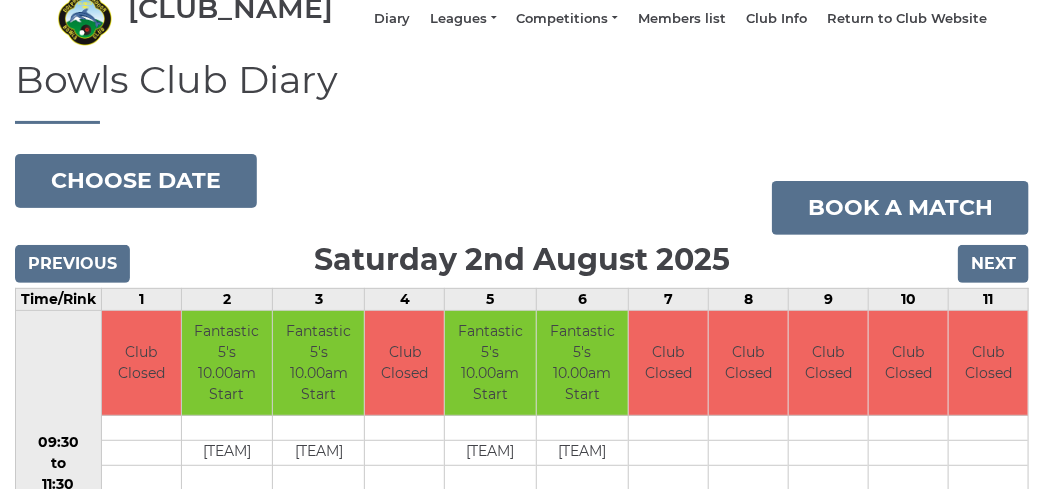 scroll, scrollTop: 0, scrollLeft: 0, axis: both 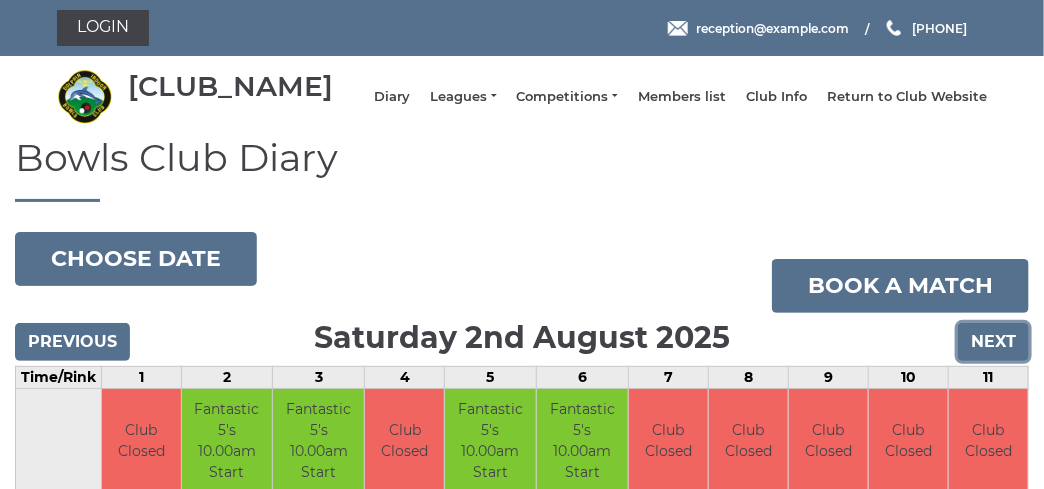 click on "Next" at bounding box center [993, 342] 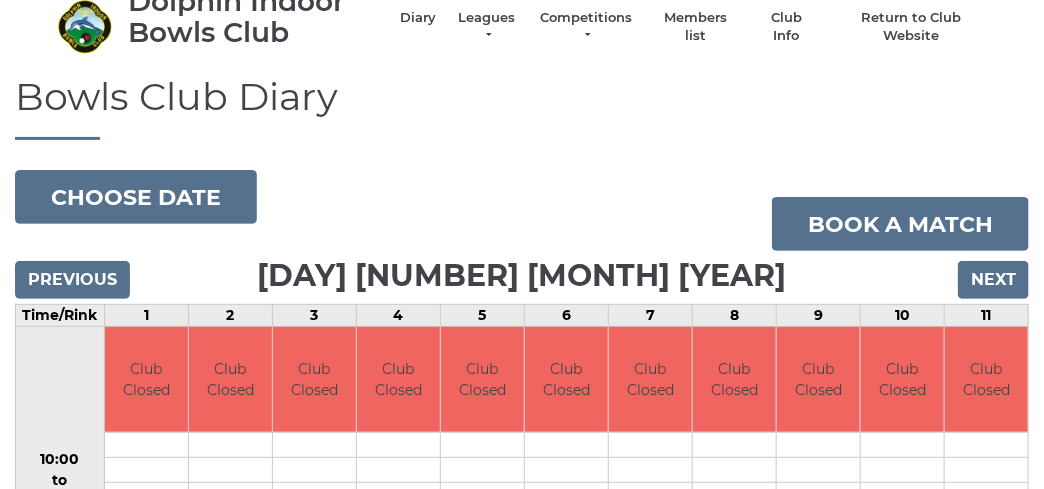 scroll, scrollTop: 0, scrollLeft: 0, axis: both 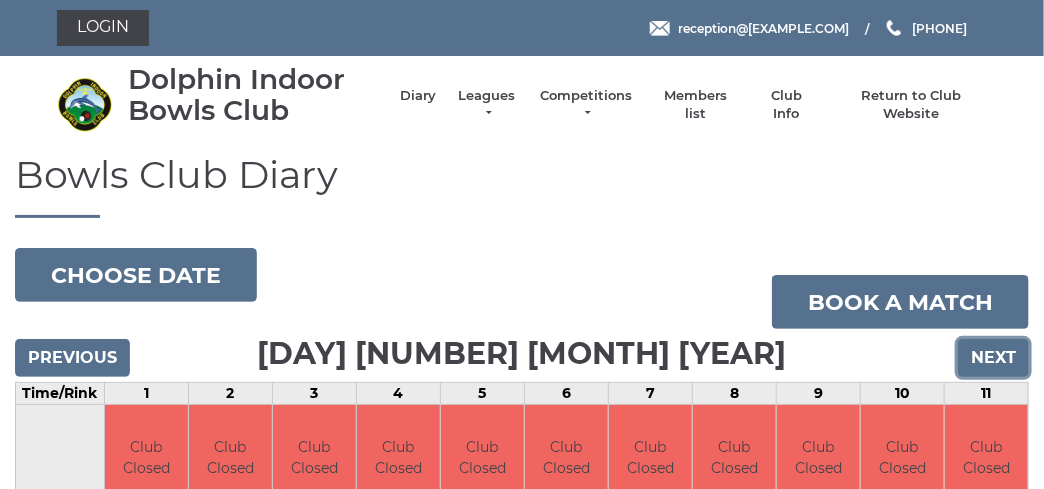 click on "Next" at bounding box center [993, 358] 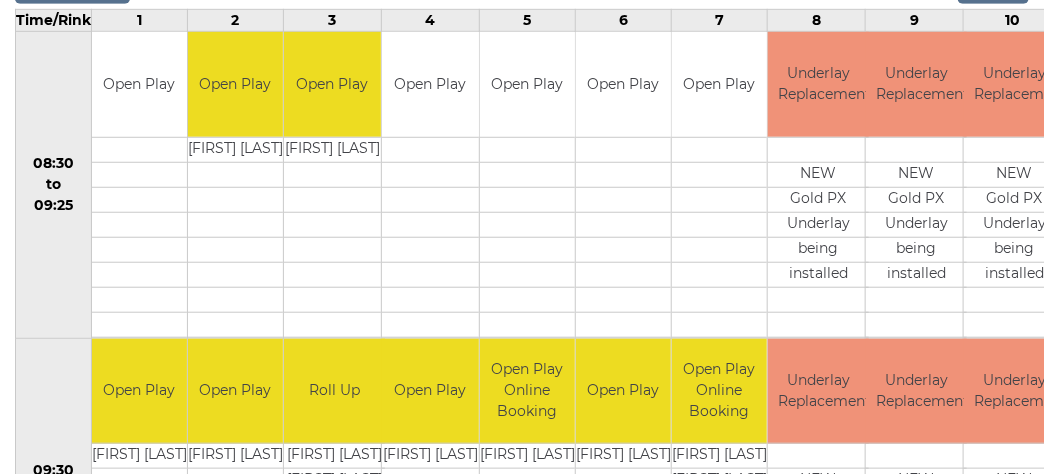 scroll, scrollTop: 5, scrollLeft: 0, axis: vertical 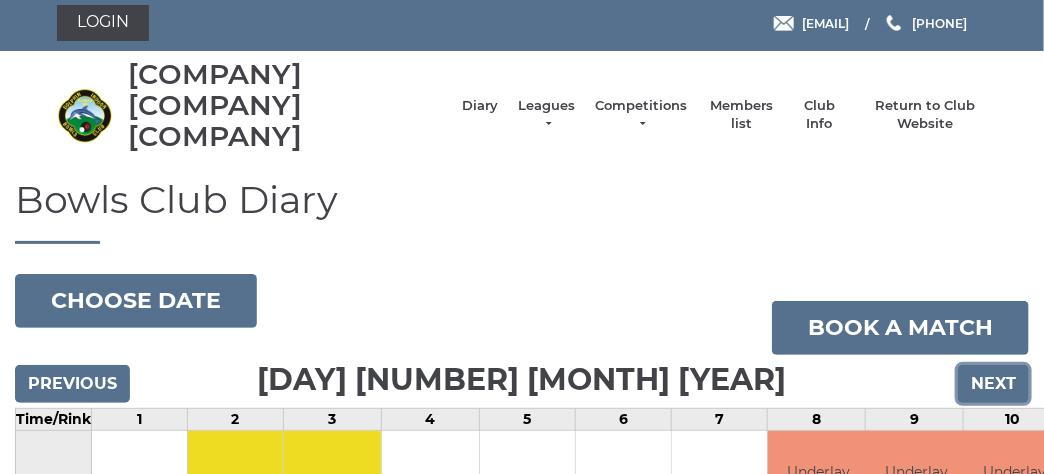 click on "Next" at bounding box center [993, 384] 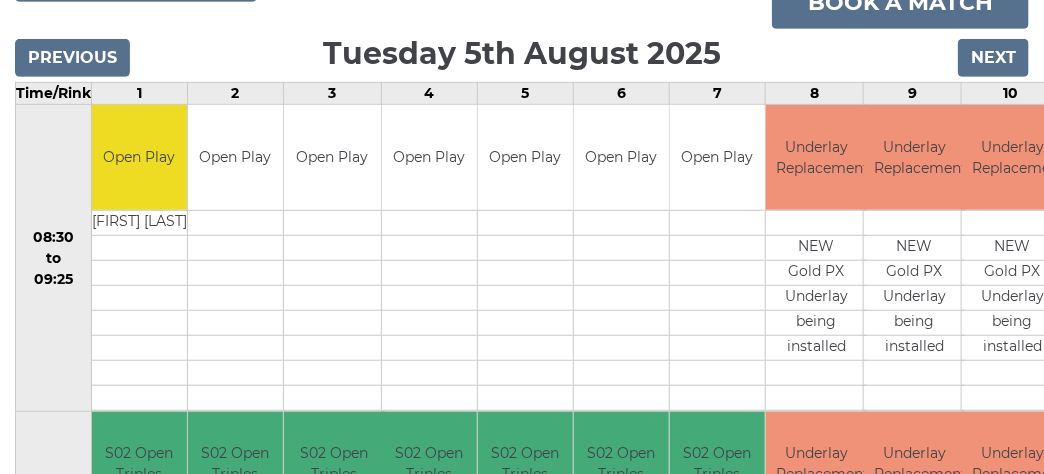 scroll, scrollTop: 0, scrollLeft: 0, axis: both 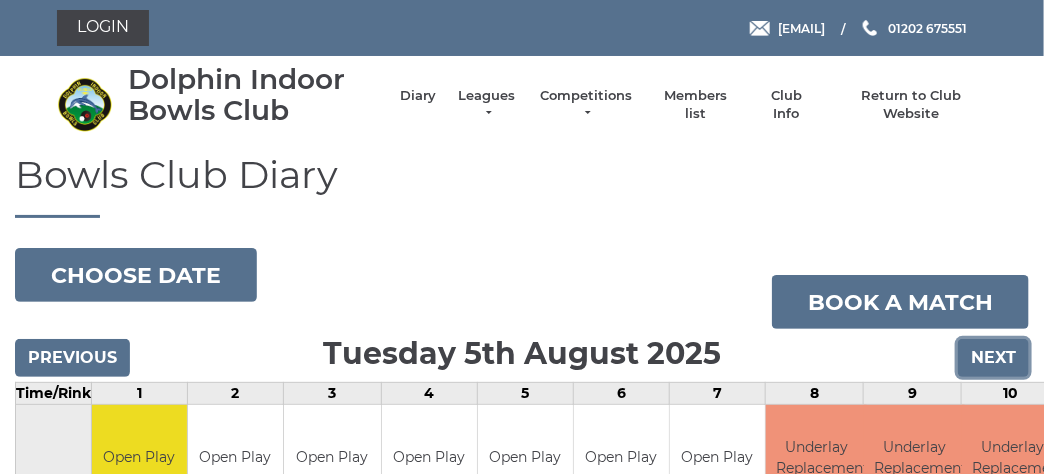 click on "Next" at bounding box center [993, 358] 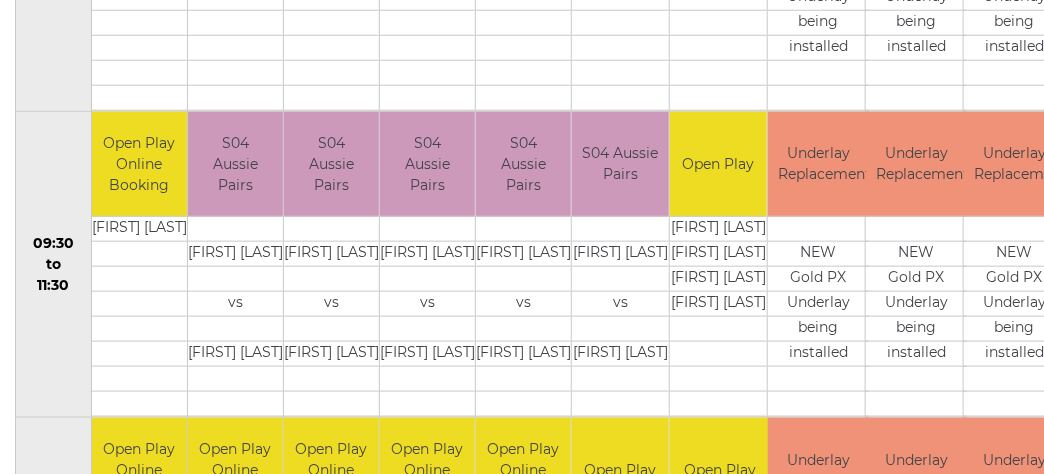 scroll, scrollTop: 199, scrollLeft: 0, axis: vertical 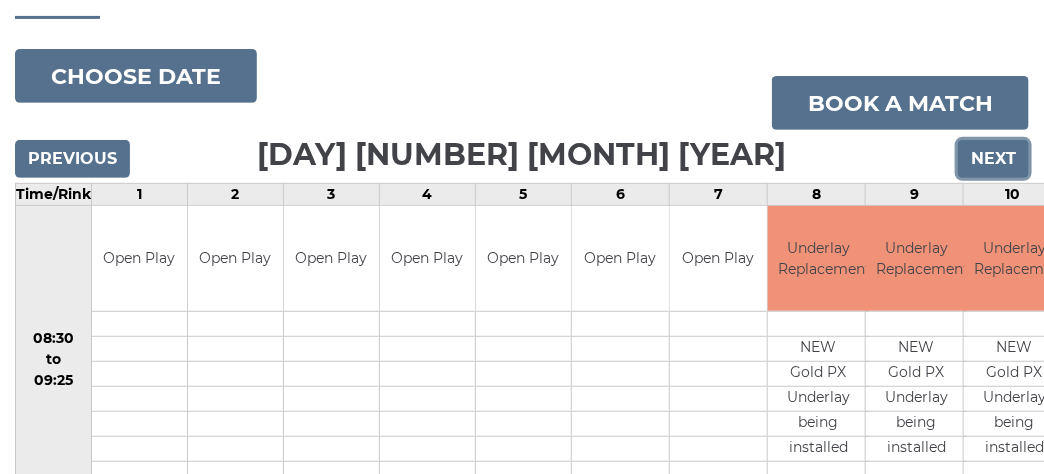click on "Next" at bounding box center [993, 159] 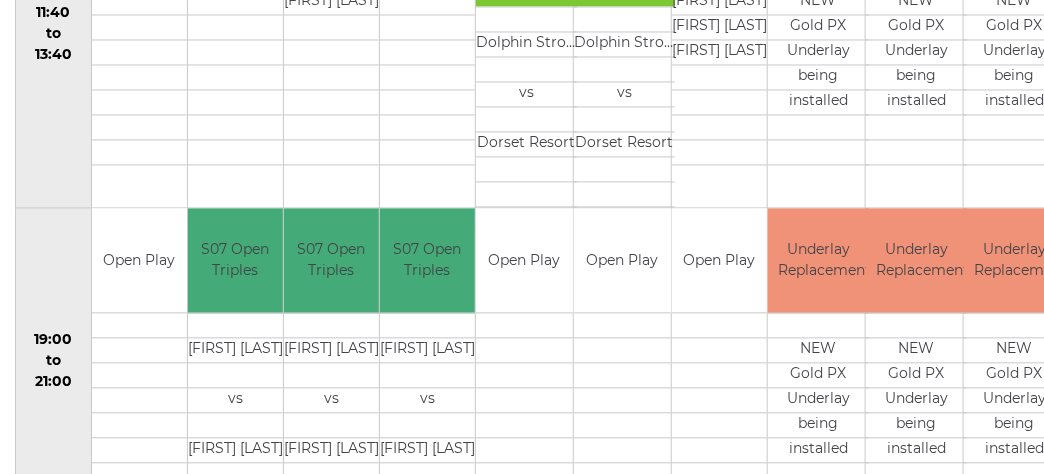 scroll, scrollTop: 1287, scrollLeft: 0, axis: vertical 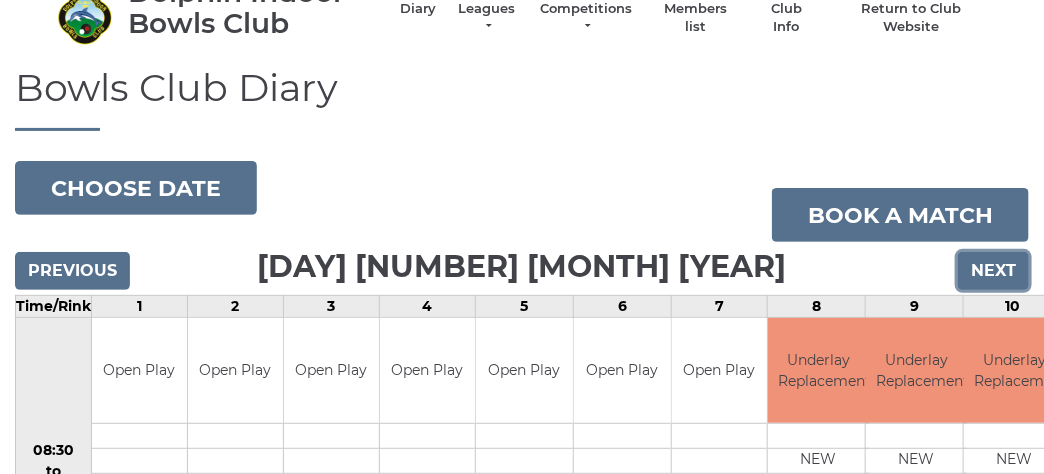 click on "Next" at bounding box center [993, 271] 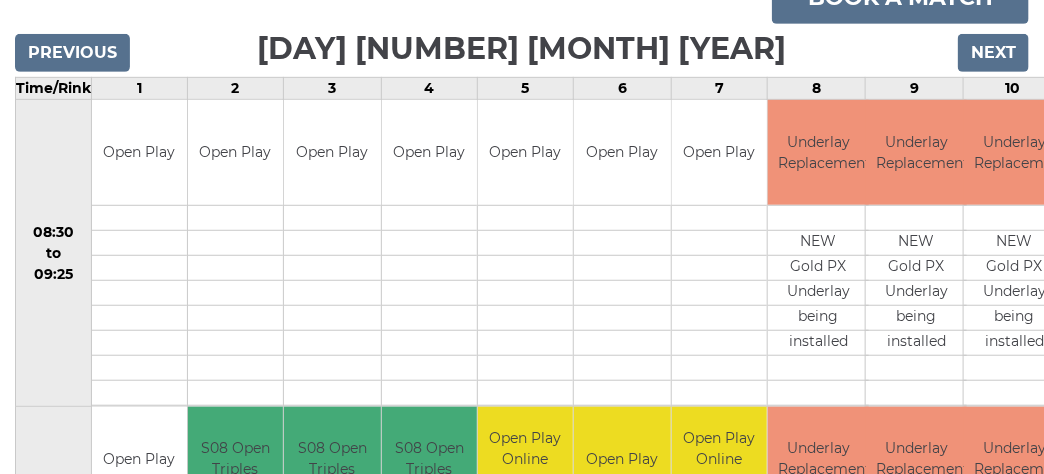 scroll, scrollTop: 204, scrollLeft: 0, axis: vertical 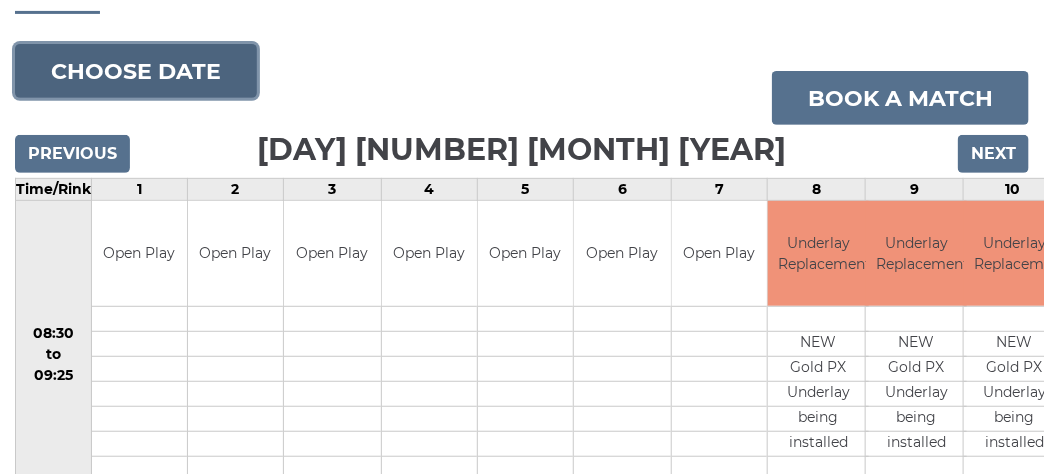click on "Choose date" at bounding box center (136, 71) 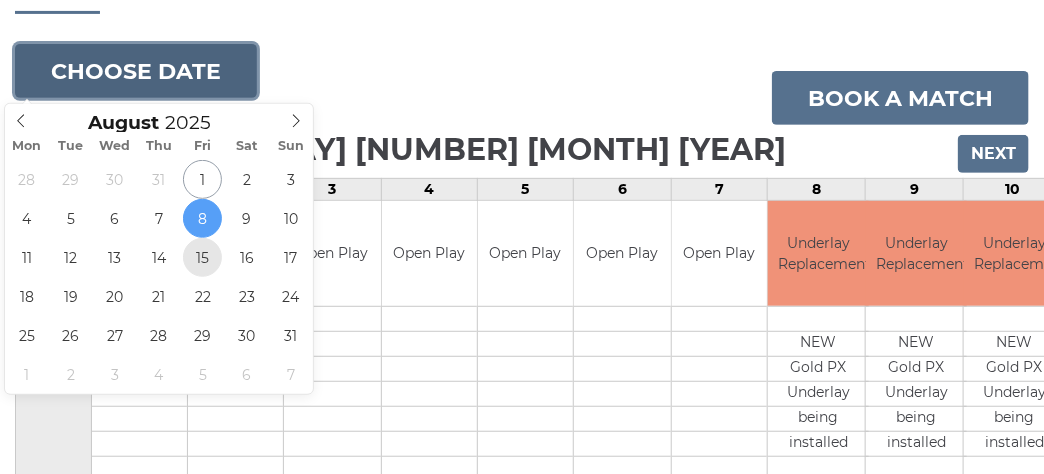 type on "[YEAR]-[MONTH]-[DAY]" 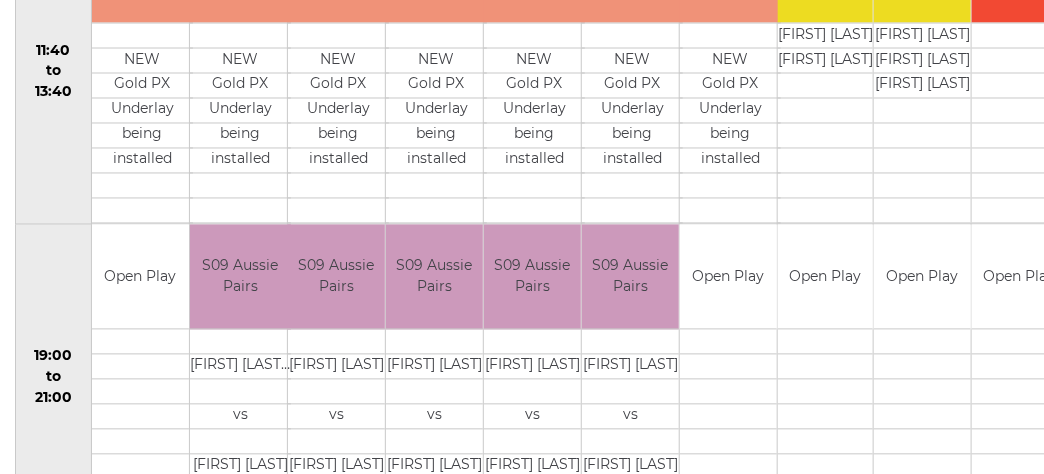 scroll, scrollTop: 1205, scrollLeft: 0, axis: vertical 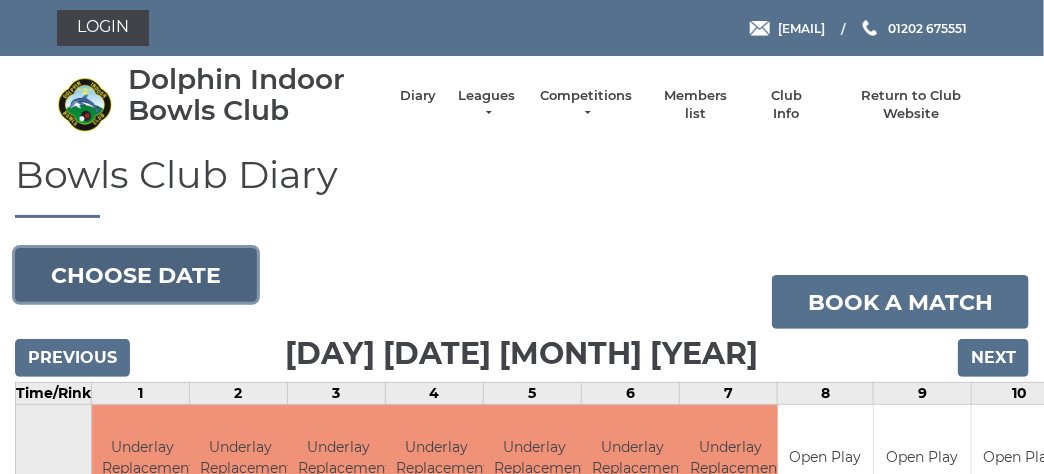 click on "Choose date" at bounding box center (136, 275) 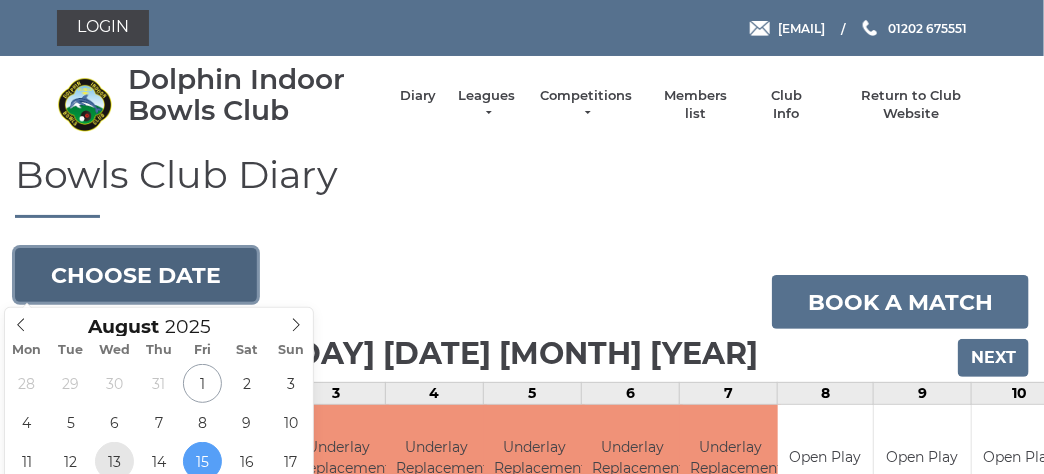type on "2025-08-13" 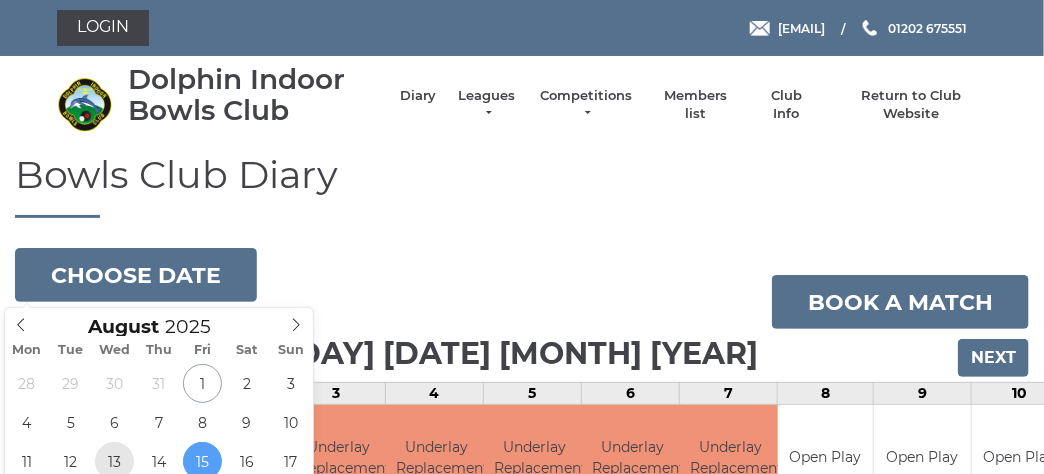 scroll, scrollTop: 6, scrollLeft: 0, axis: vertical 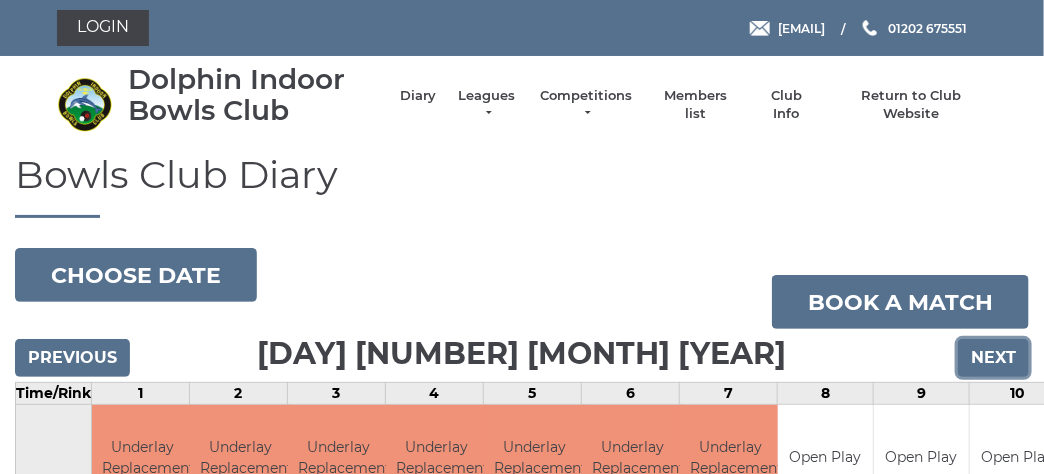 click on "Next" at bounding box center (993, 358) 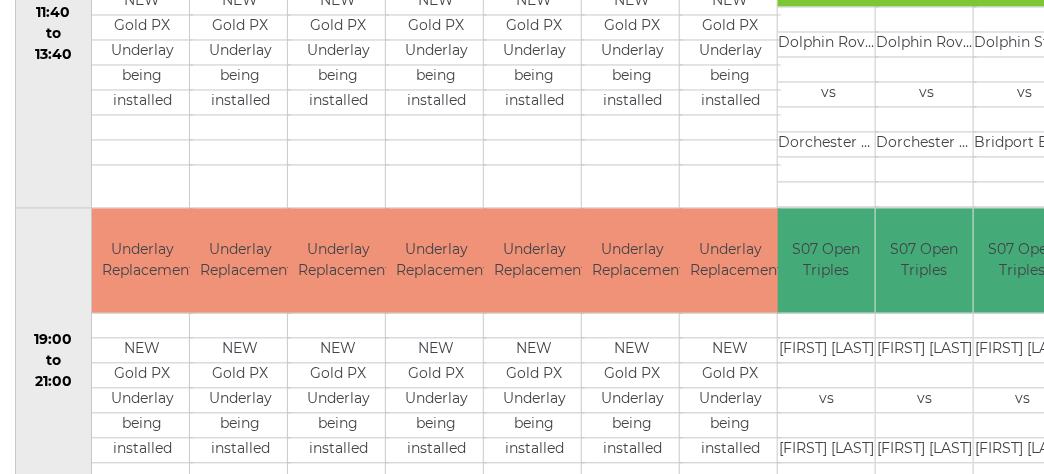 scroll, scrollTop: 1287, scrollLeft: 0, axis: vertical 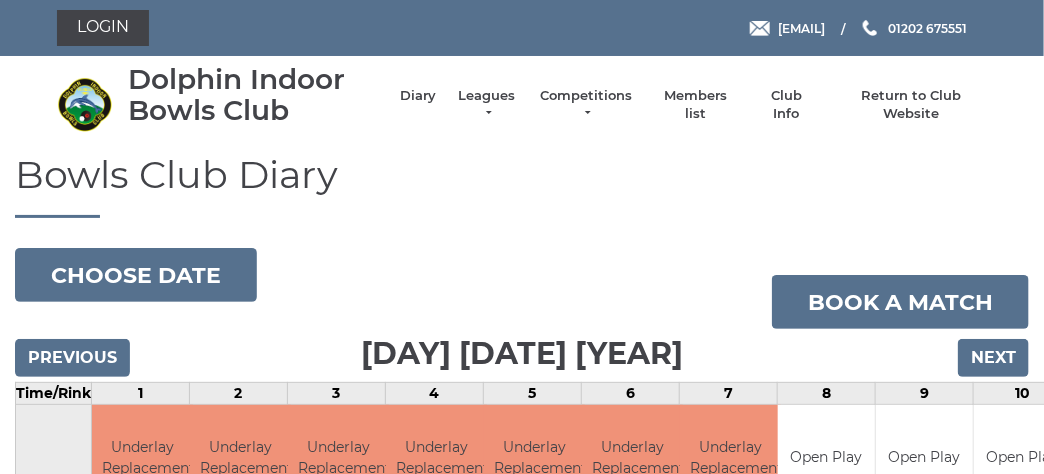 click on "Leagues" at bounding box center [487, 105] 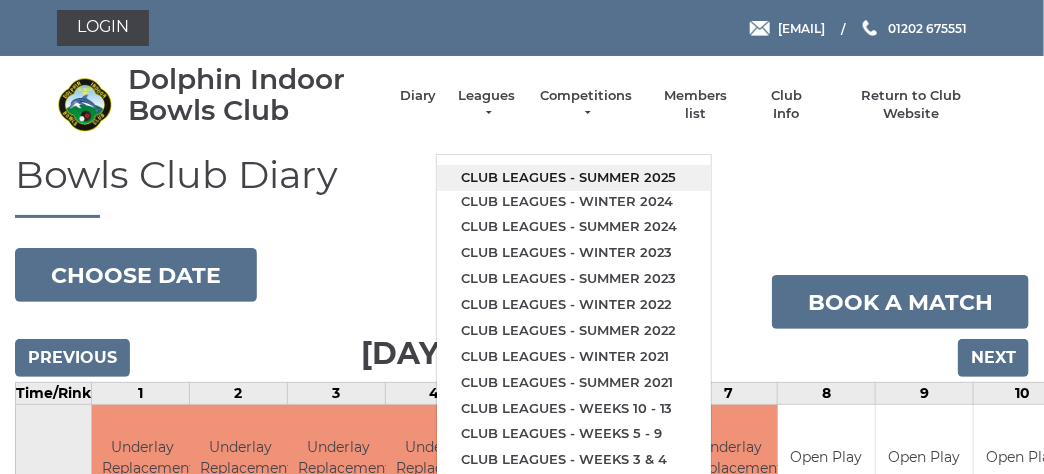 click on "Club leagues - Summer 2025" at bounding box center (574, 178) 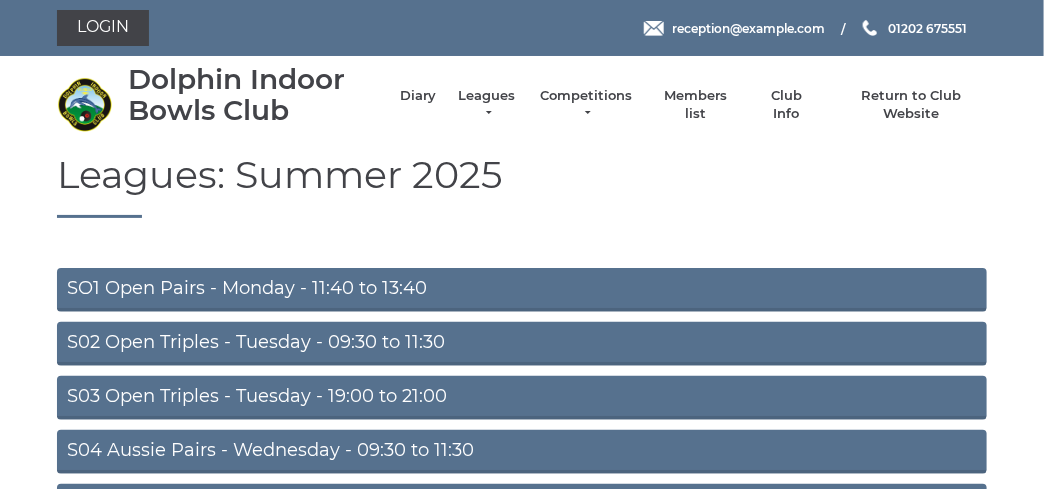 scroll, scrollTop: 351, scrollLeft: 0, axis: vertical 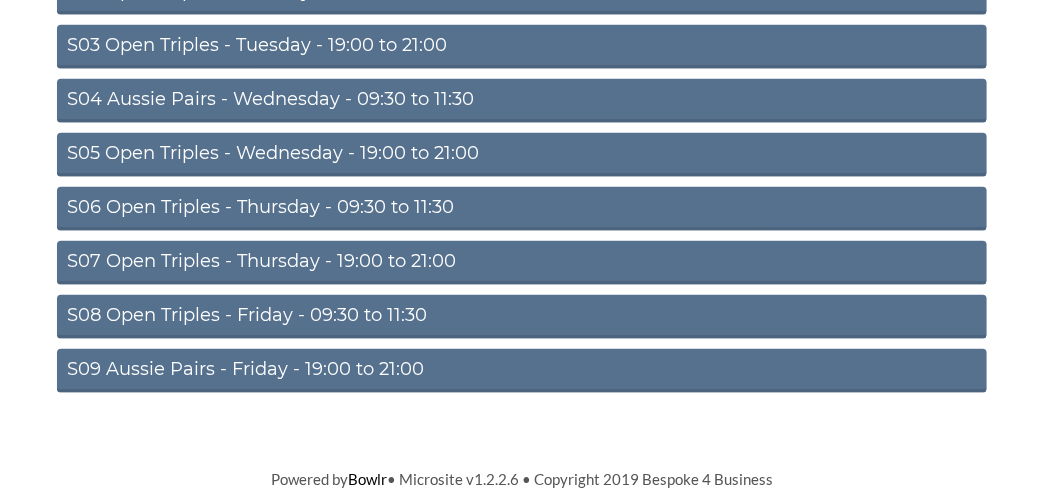 click on "S07 Open Triples - Thursday - 19:00 to 21:00" at bounding box center [522, 263] 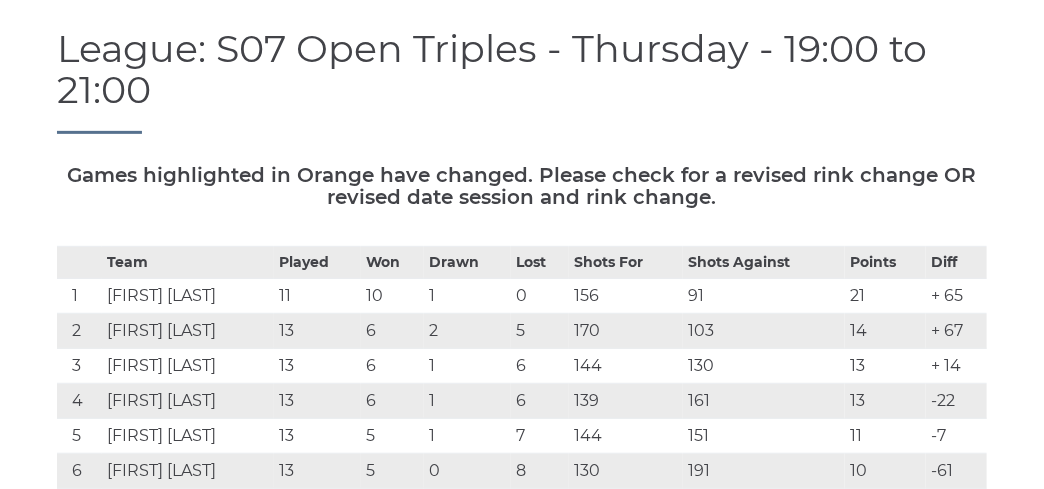 scroll, scrollTop: 0, scrollLeft: 0, axis: both 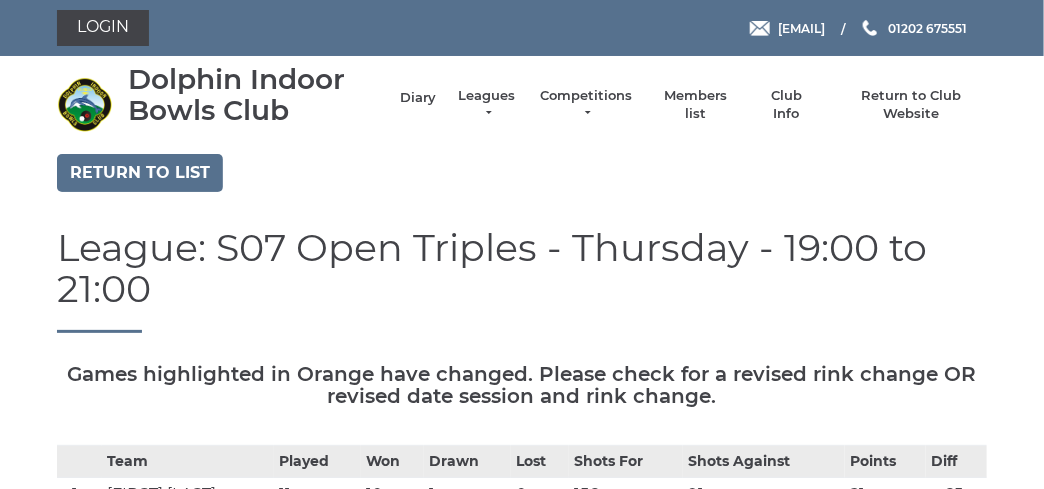 click on "Diary" at bounding box center (418, 98) 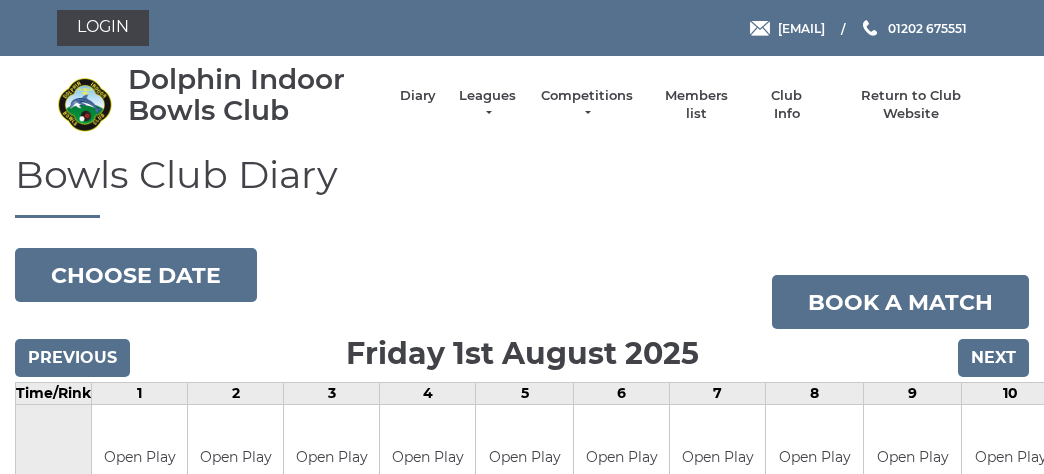 scroll, scrollTop: 0, scrollLeft: 0, axis: both 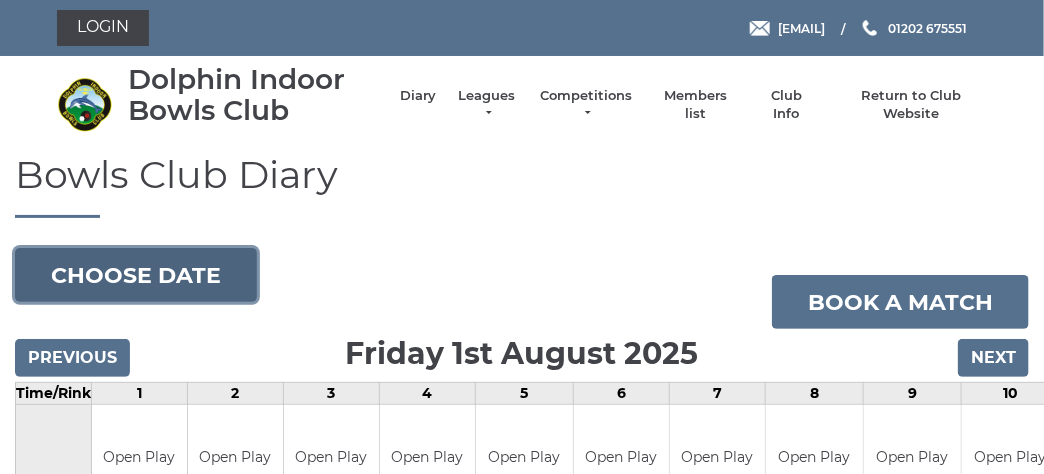 click on "Choose date" at bounding box center (136, 275) 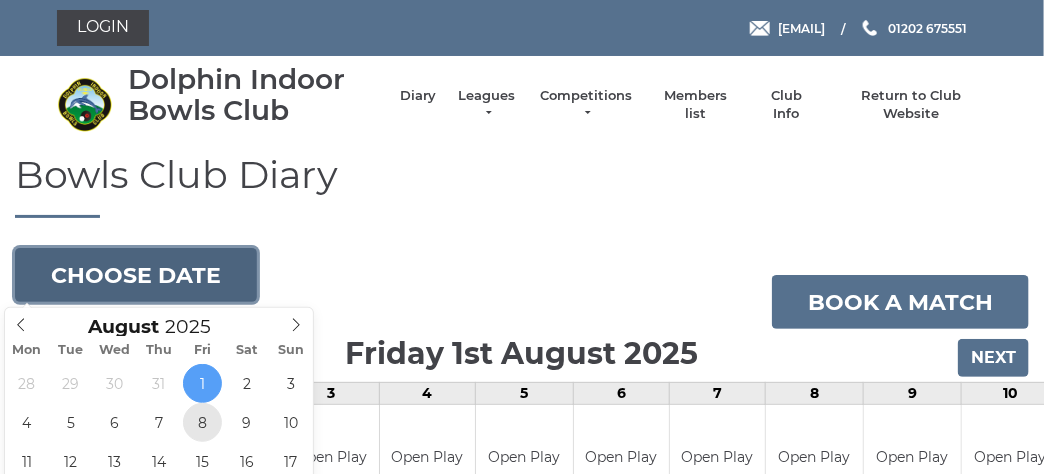 type on "[DATE]" 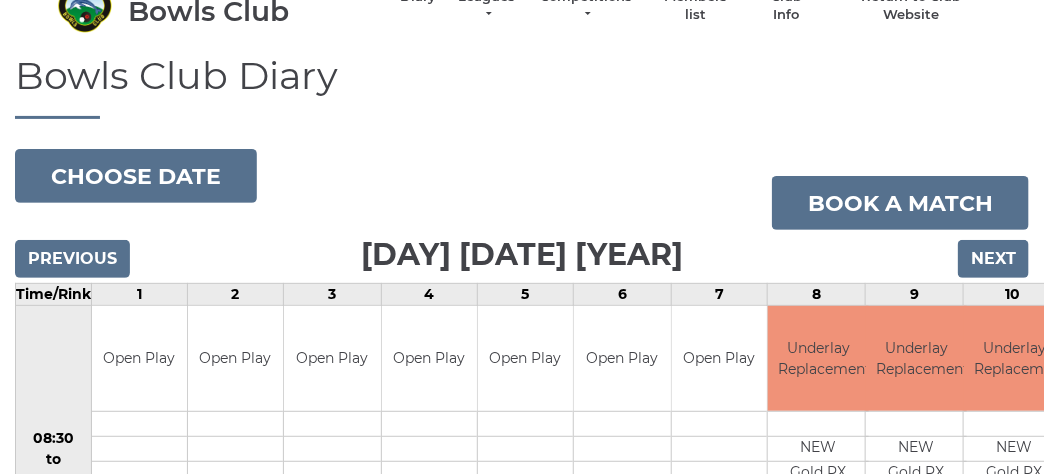 scroll, scrollTop: 0, scrollLeft: 0, axis: both 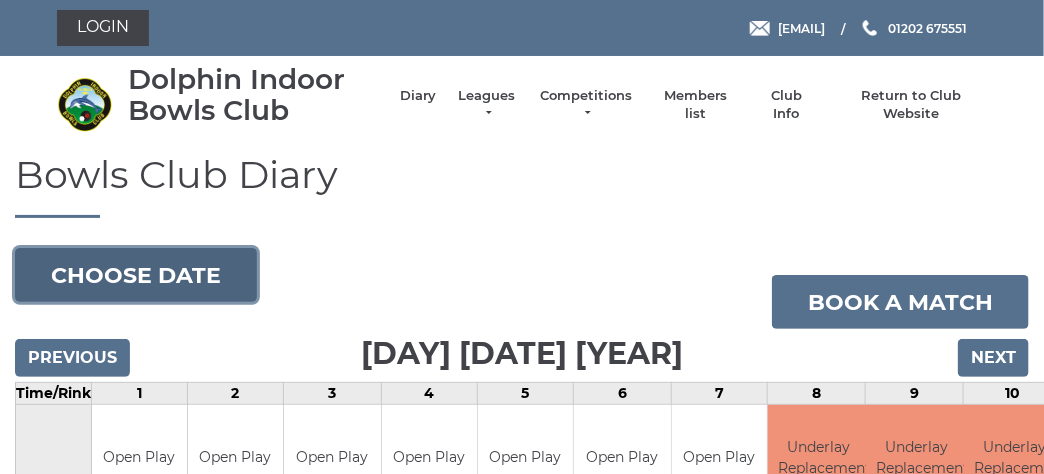 click on "Choose date" at bounding box center [136, 275] 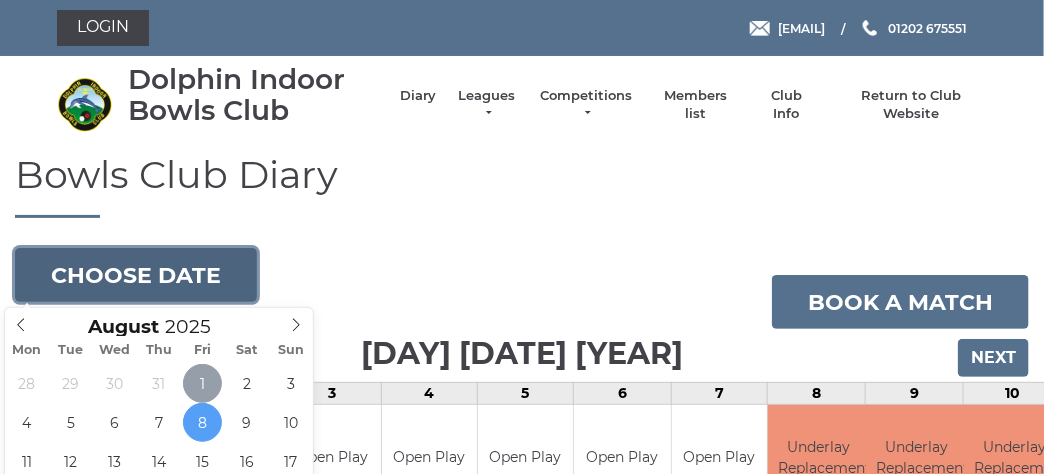 type on "2025-08-01" 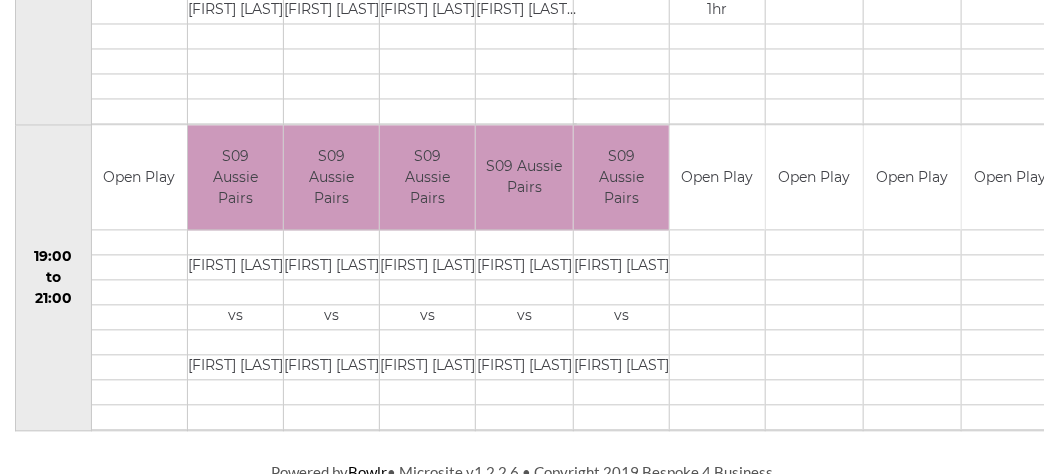 scroll, scrollTop: 1205, scrollLeft: 0, axis: vertical 